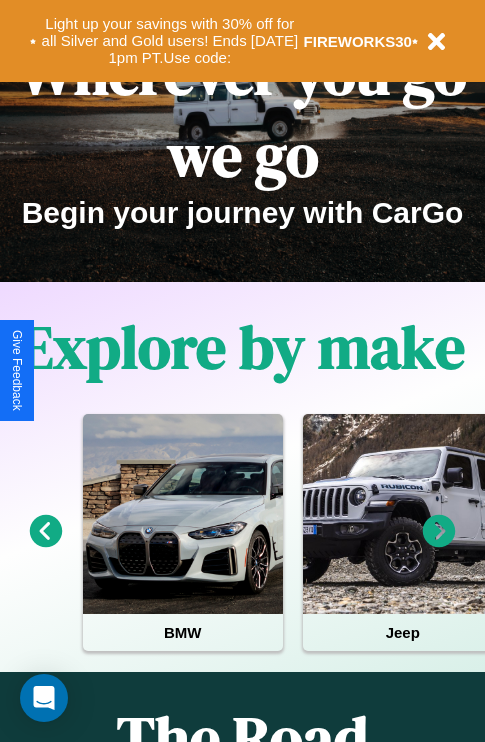 scroll, scrollTop: 308, scrollLeft: 0, axis: vertical 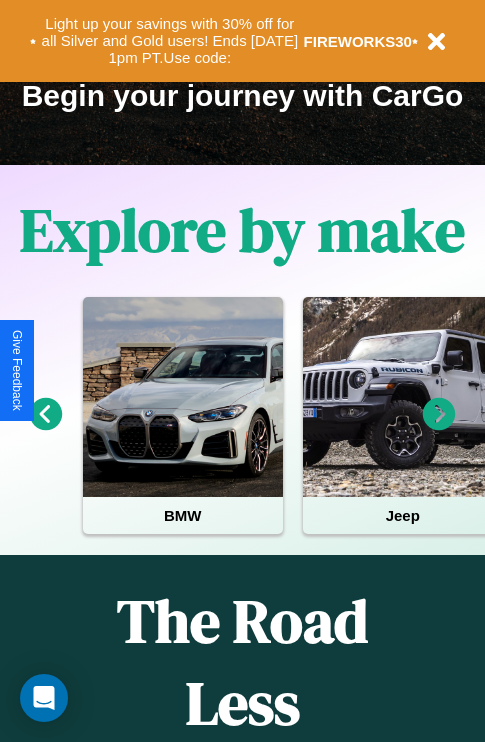 click 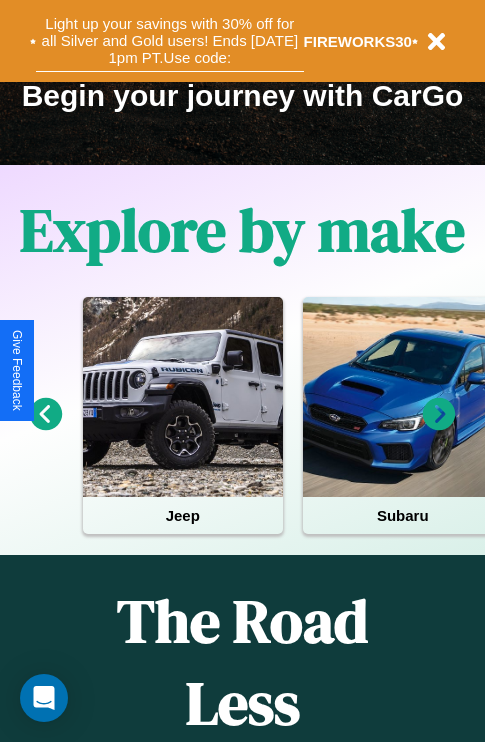 click on "Light up your savings with 30% off for all Silver and Gold users! Ends [DATE] 1pm PT.  Use code:" at bounding box center (170, 41) 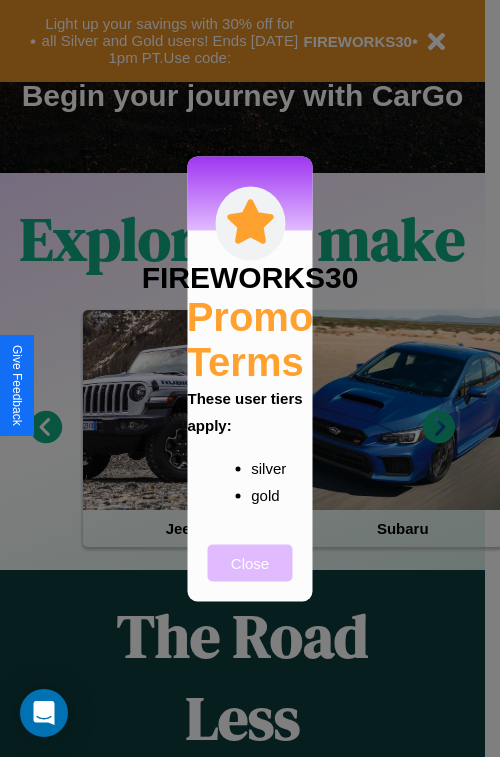 click on "Close" at bounding box center (250, 562) 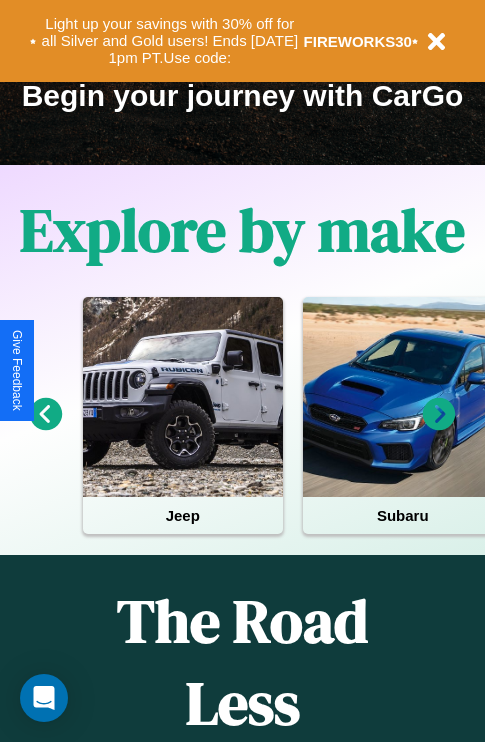 scroll, scrollTop: 0, scrollLeft: 0, axis: both 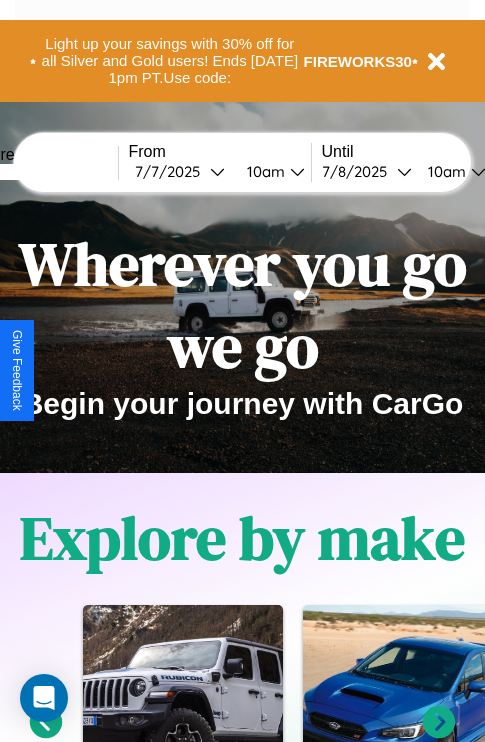 click at bounding box center [43, 172] 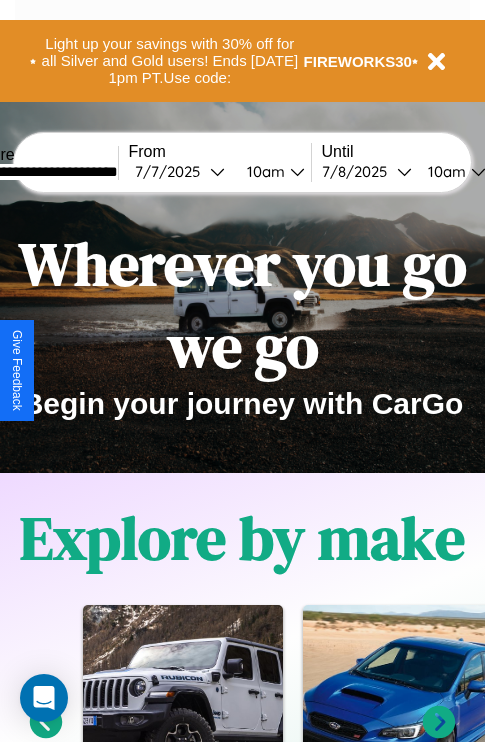 type on "**********" 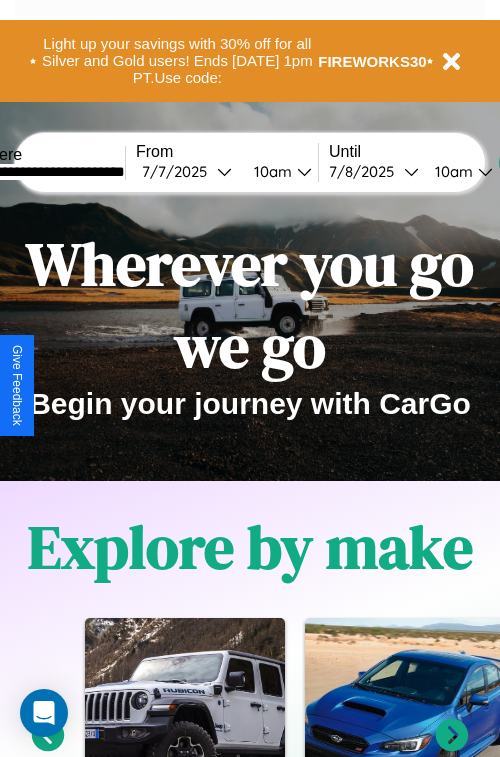 select on "*" 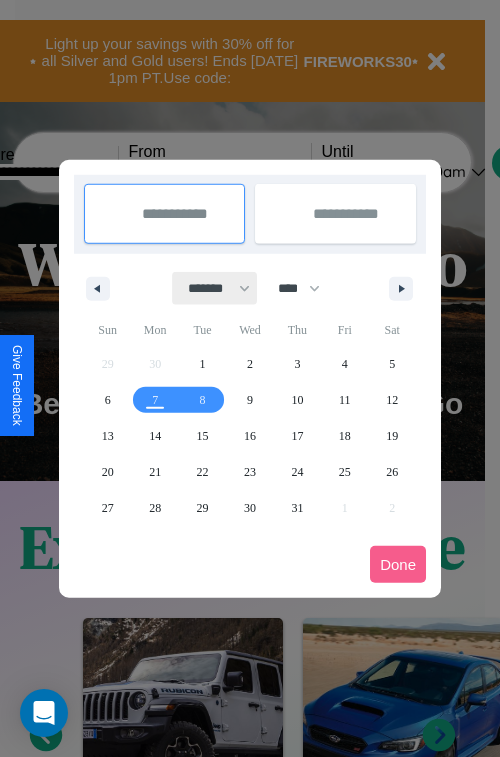 click on "******* ******** ***** ***** *** **** **** ****** ********* ******* ******** ********" at bounding box center (215, 288) 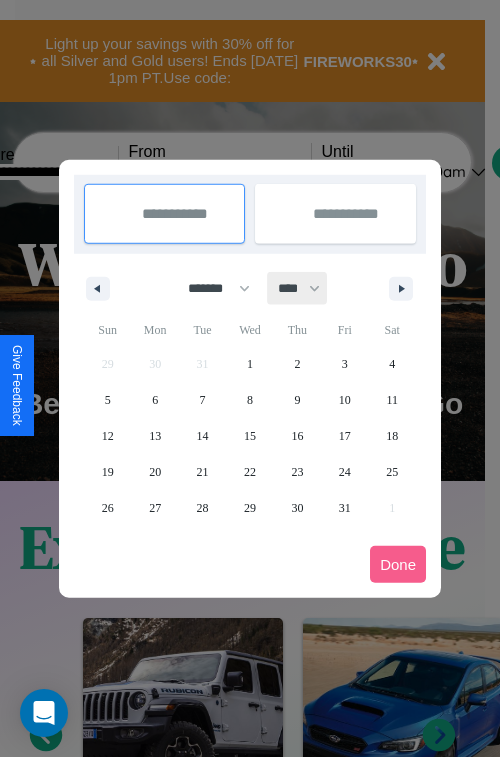 click on "**** **** **** **** **** **** **** **** **** **** **** **** **** **** **** **** **** **** **** **** **** **** **** **** **** **** **** **** **** **** **** **** **** **** **** **** **** **** **** **** **** **** **** **** **** **** **** **** **** **** **** **** **** **** **** **** **** **** **** **** **** **** **** **** **** **** **** **** **** **** **** **** **** **** **** **** **** **** **** **** **** **** **** **** **** **** **** **** **** **** **** **** **** **** **** **** **** **** **** **** **** **** **** **** **** **** **** **** **** **** **** **** **** **** **** **** **** **** **** **** ****" at bounding box center [298, 288] 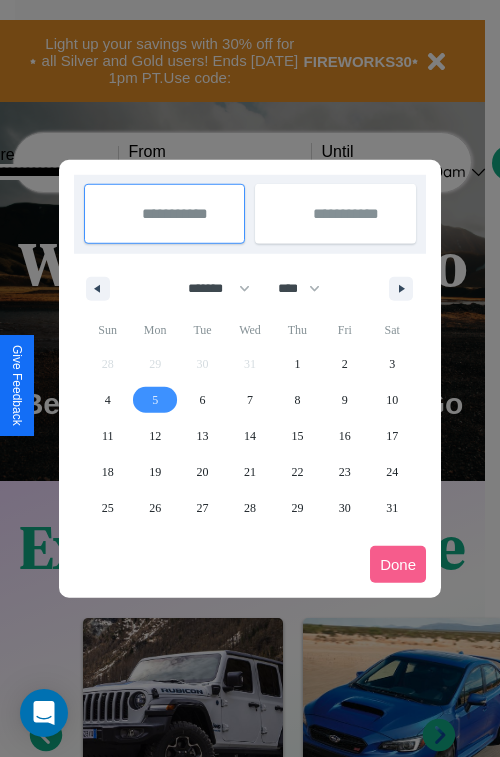 click on "5" at bounding box center [155, 400] 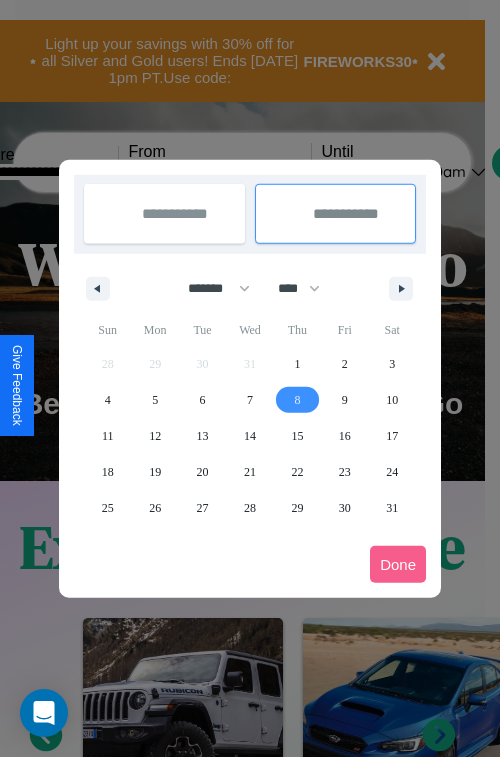 click on "8" at bounding box center (297, 400) 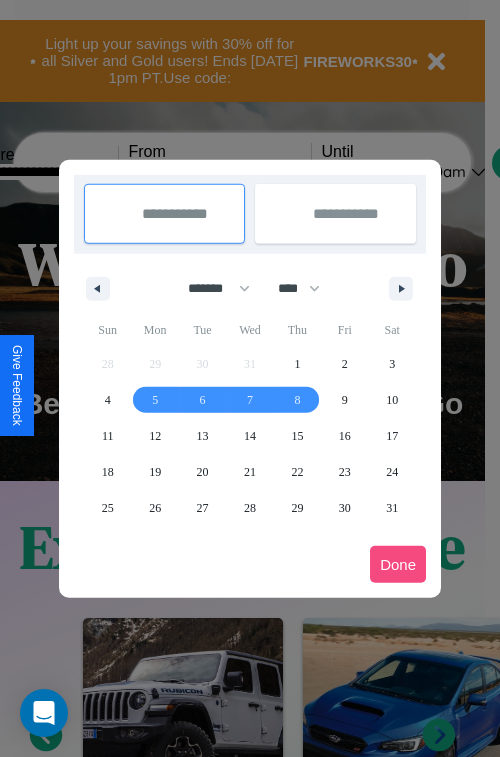 click on "Done" at bounding box center [398, 564] 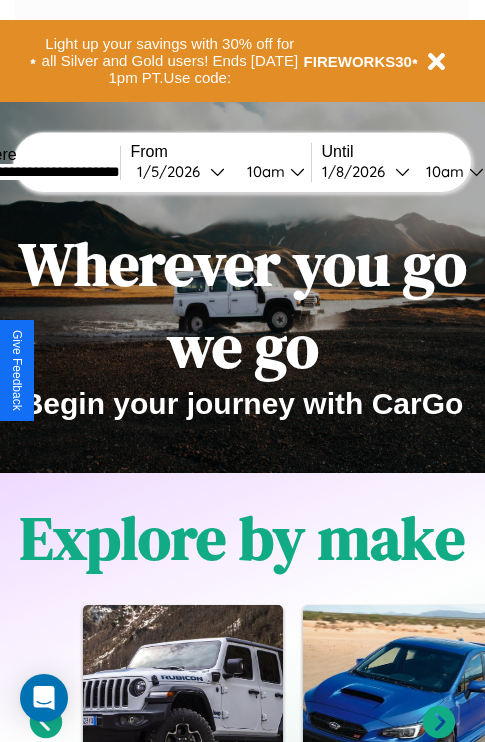 scroll, scrollTop: 0, scrollLeft: 66, axis: horizontal 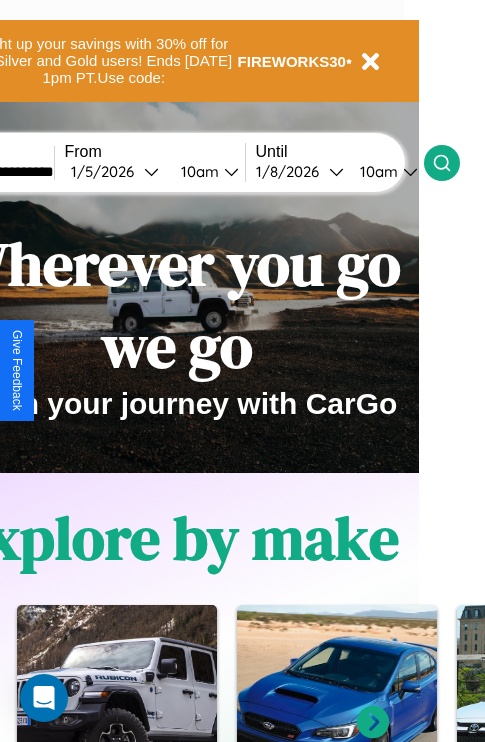 click 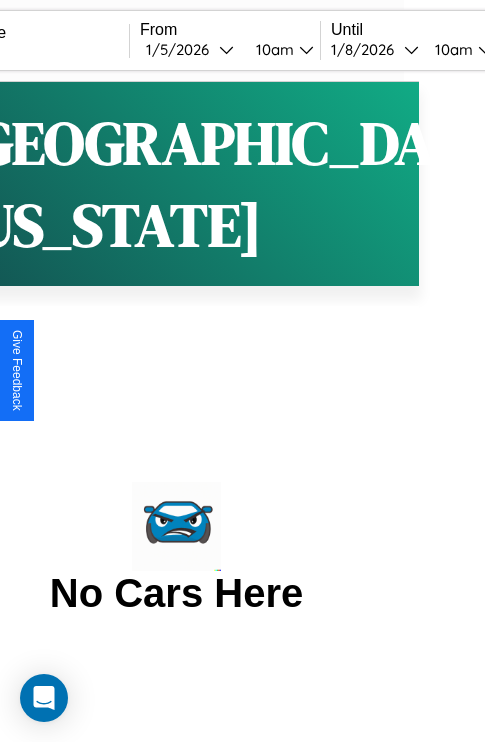 scroll, scrollTop: 0, scrollLeft: 0, axis: both 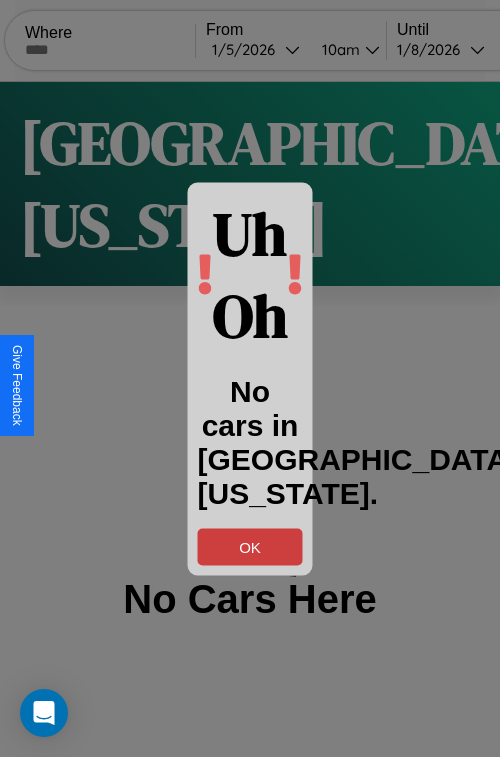 click on "OK" at bounding box center (250, 546) 